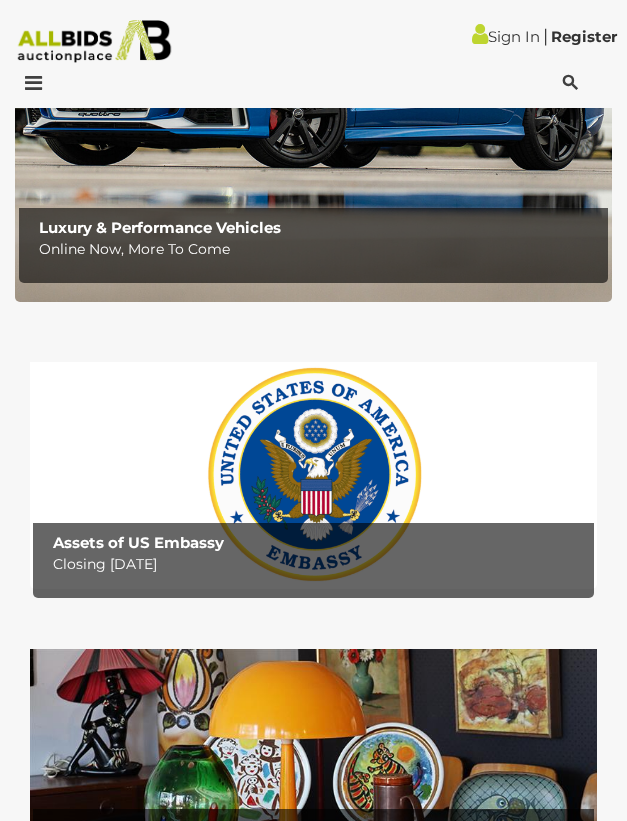scroll, scrollTop: 900, scrollLeft: 0, axis: vertical 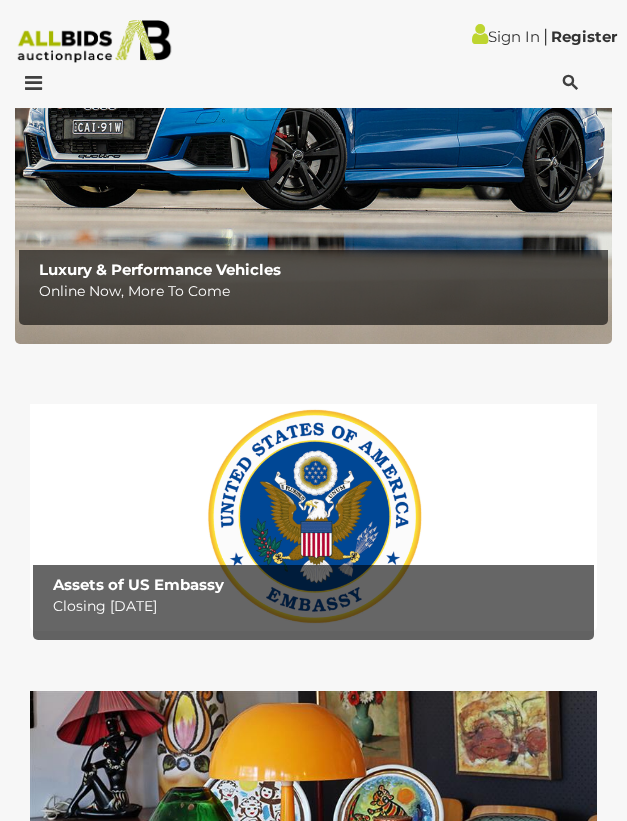 click at bounding box center [313, 507] 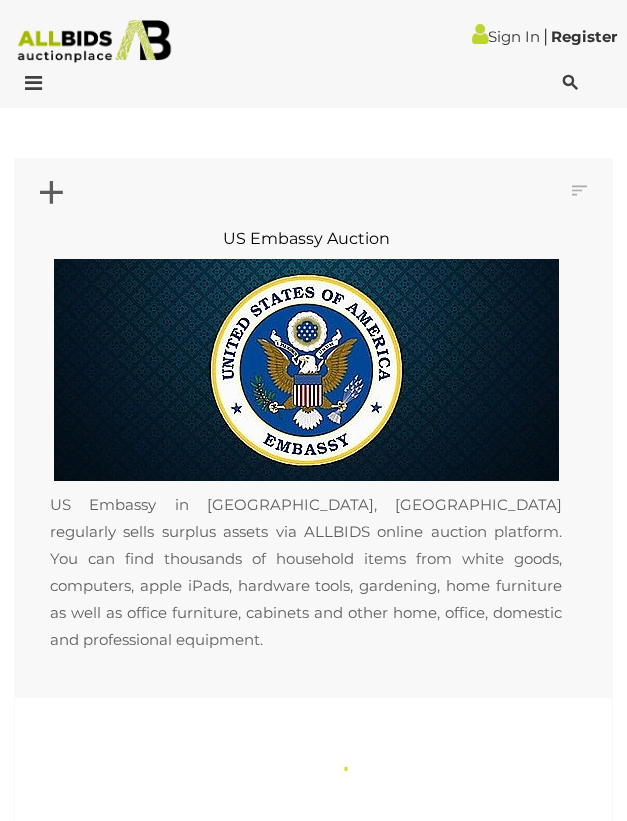scroll, scrollTop: 0, scrollLeft: 0, axis: both 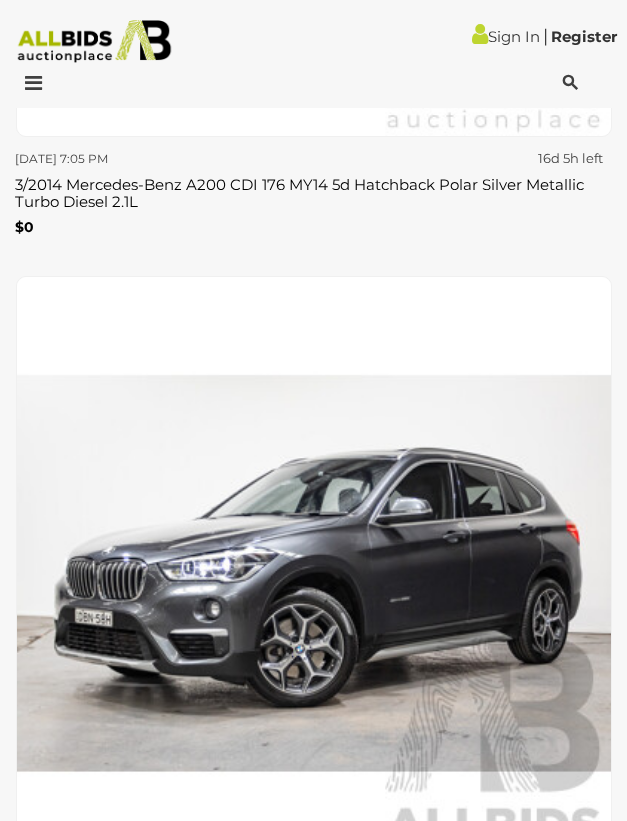 click at bounding box center [94, 41] 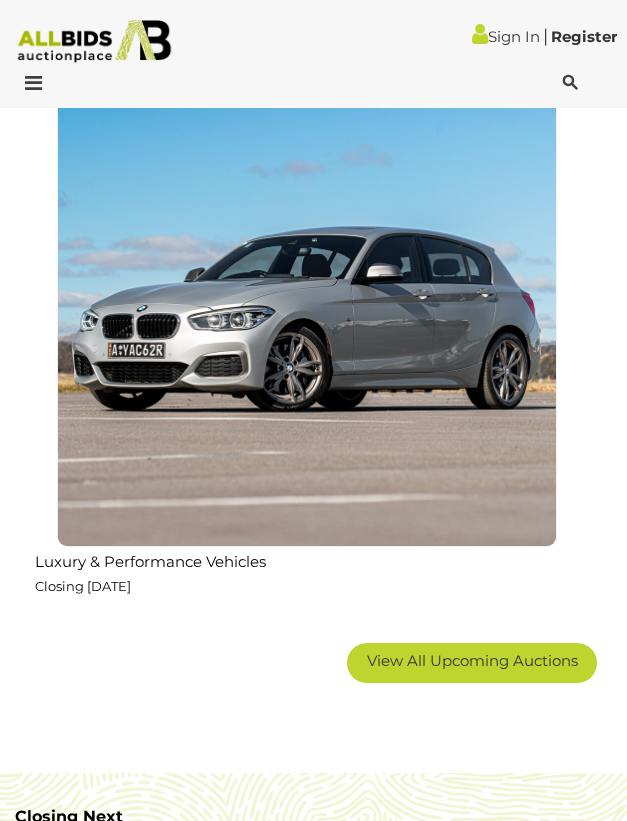 scroll, scrollTop: 6600, scrollLeft: 0, axis: vertical 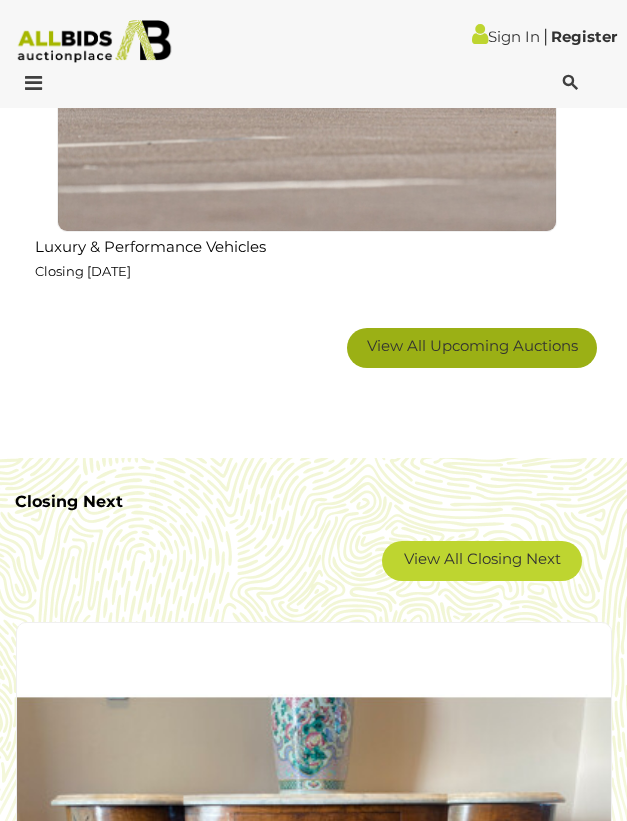 click on "View All Upcoming Auctions" at bounding box center [472, 345] 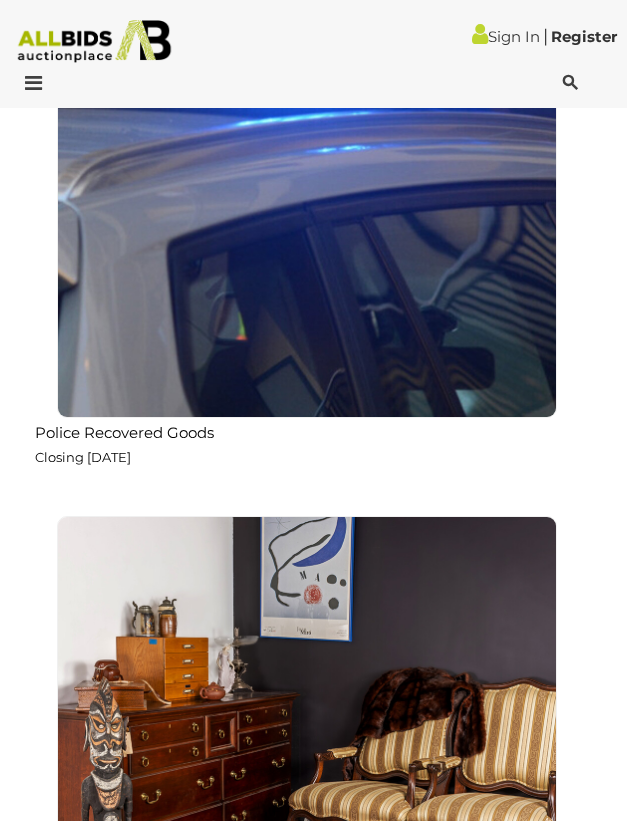 scroll, scrollTop: 10600, scrollLeft: 0, axis: vertical 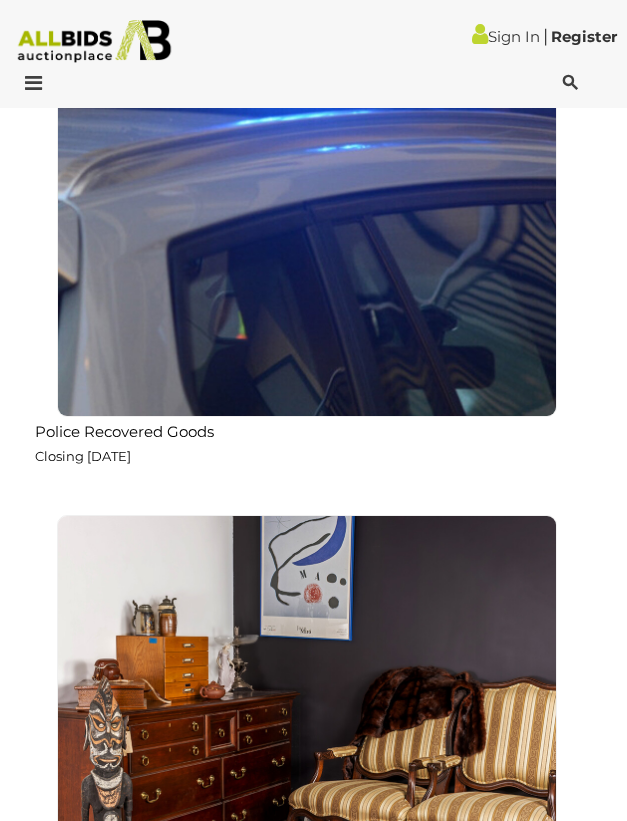 click at bounding box center (307, 167) 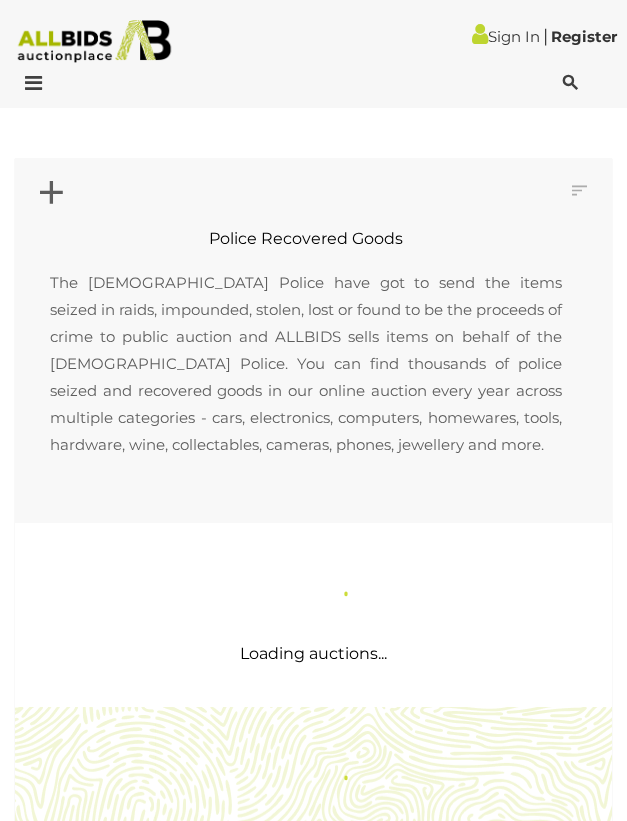 scroll, scrollTop: 0, scrollLeft: 0, axis: both 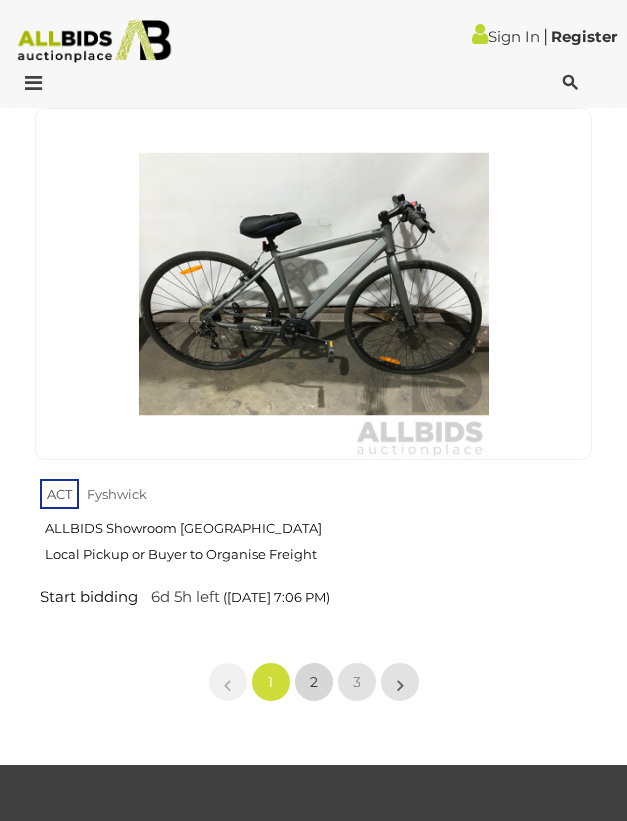 click on "2" at bounding box center [314, 682] 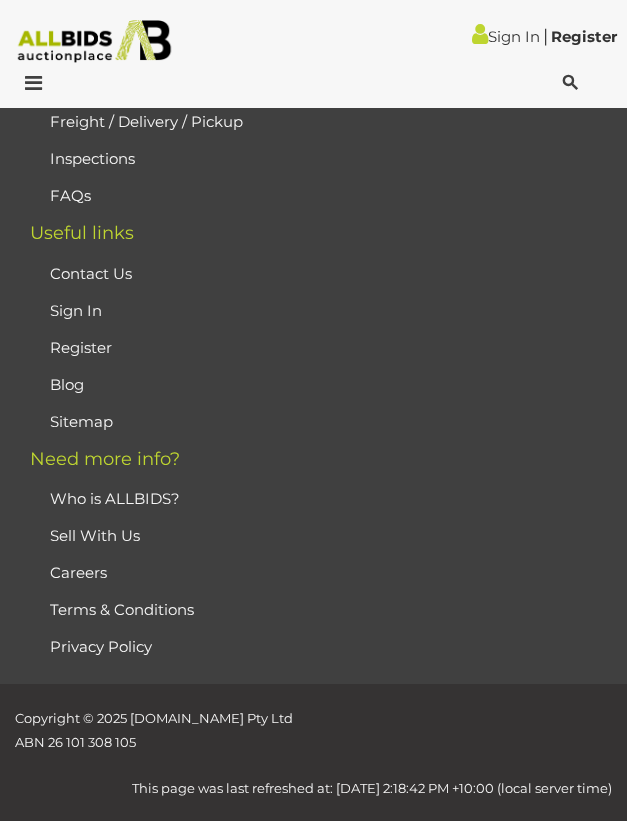 scroll, scrollTop: 323, scrollLeft: 0, axis: vertical 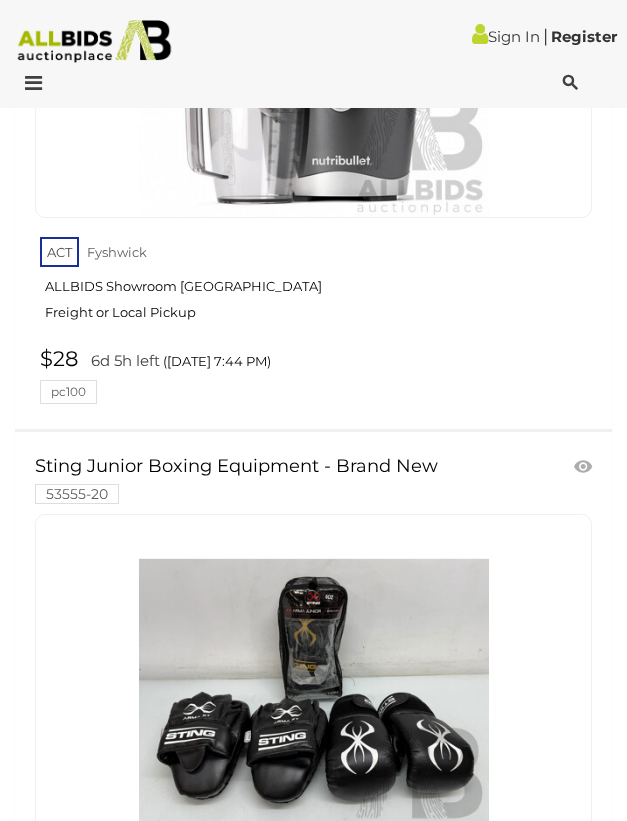click on "Sign In
|
Register" at bounding box center [415, 36] 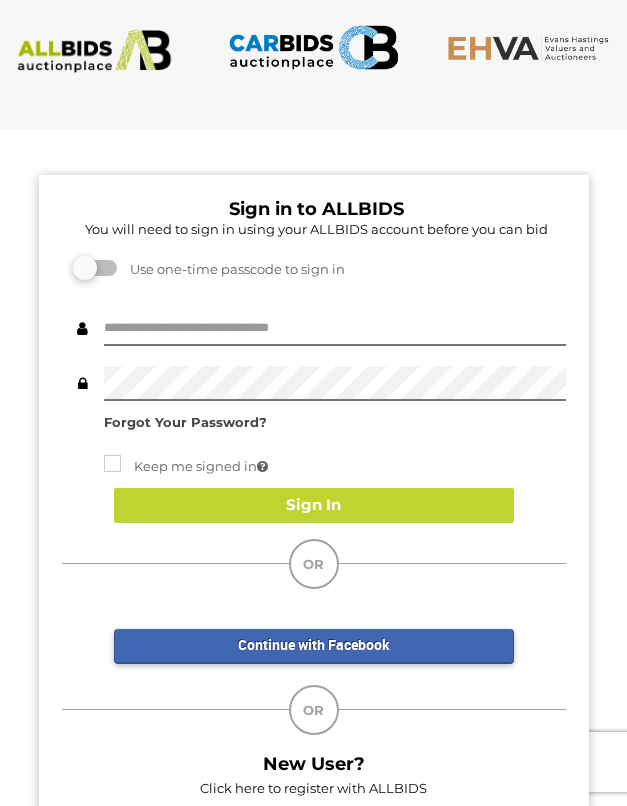 scroll, scrollTop: 0, scrollLeft: 0, axis: both 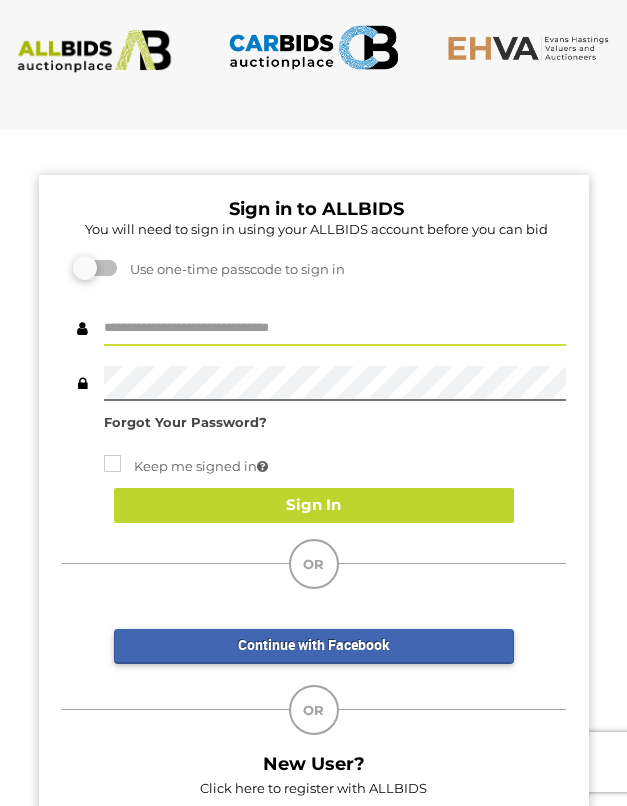 click at bounding box center (335, 328) 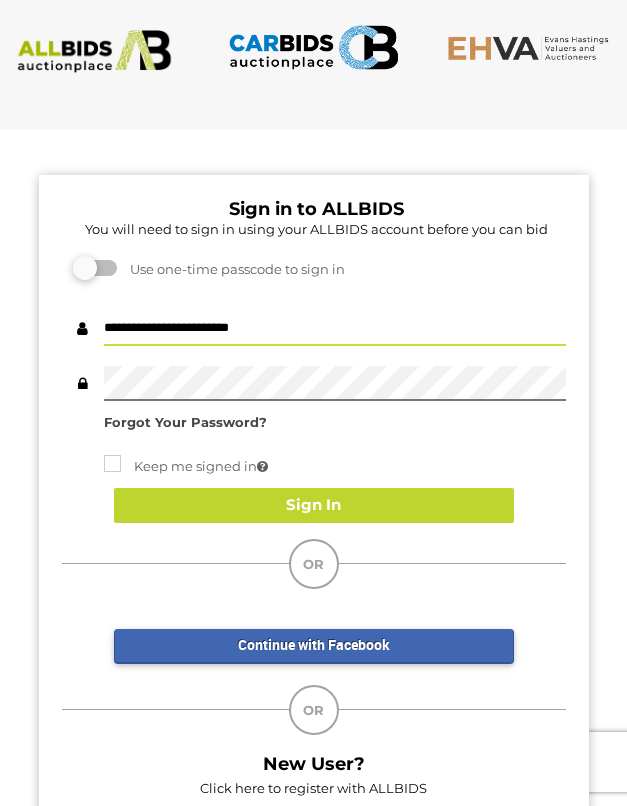 type on "**********" 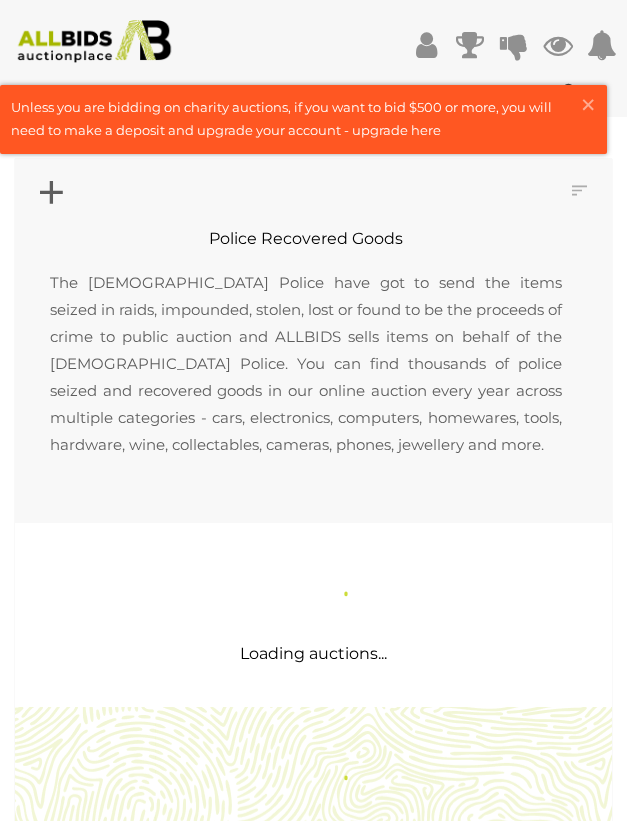scroll, scrollTop: 0, scrollLeft: 0, axis: both 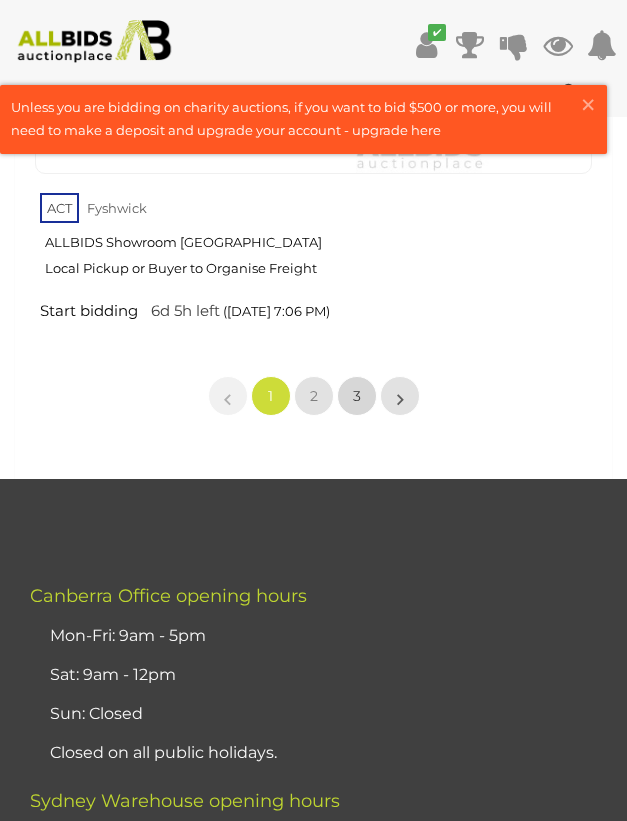 click on "3" at bounding box center (357, 396) 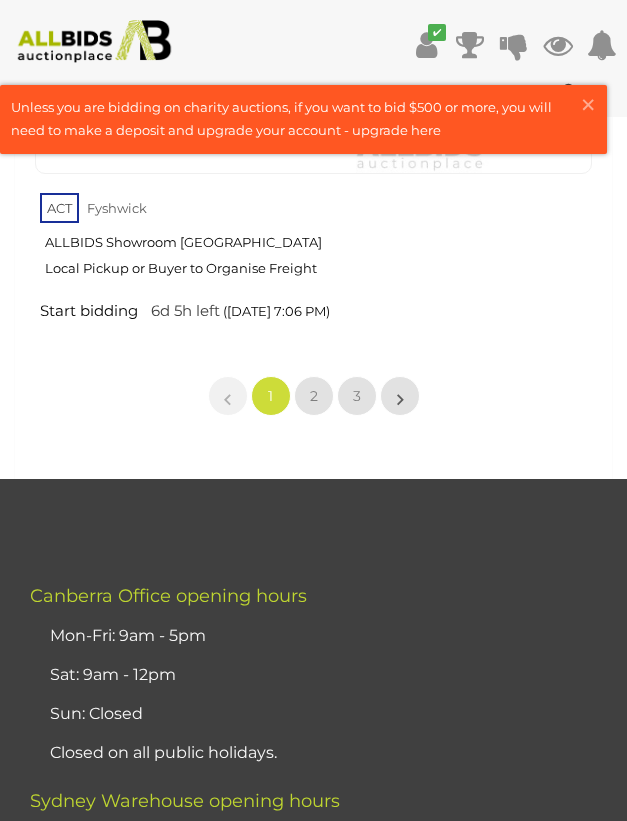 scroll, scrollTop: 323, scrollLeft: 0, axis: vertical 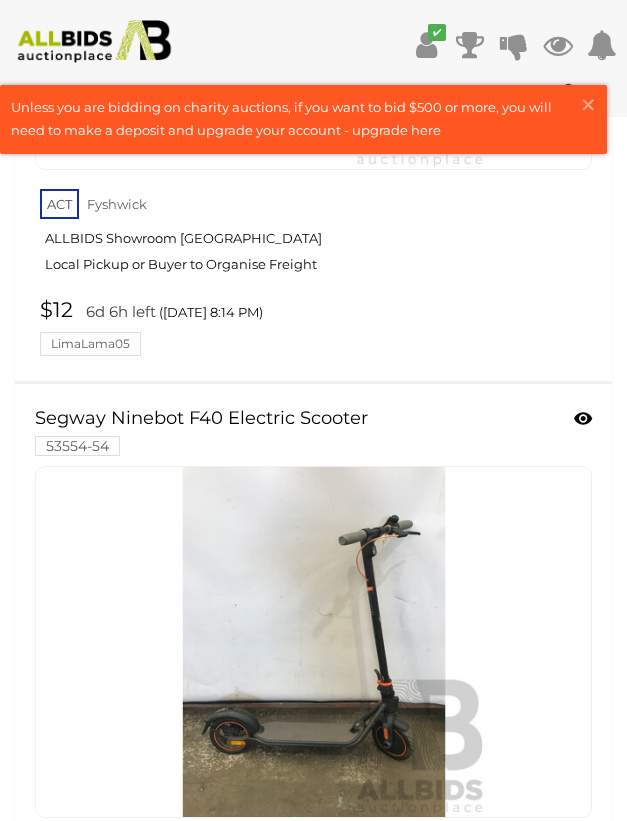 click at bounding box center (583, 419) 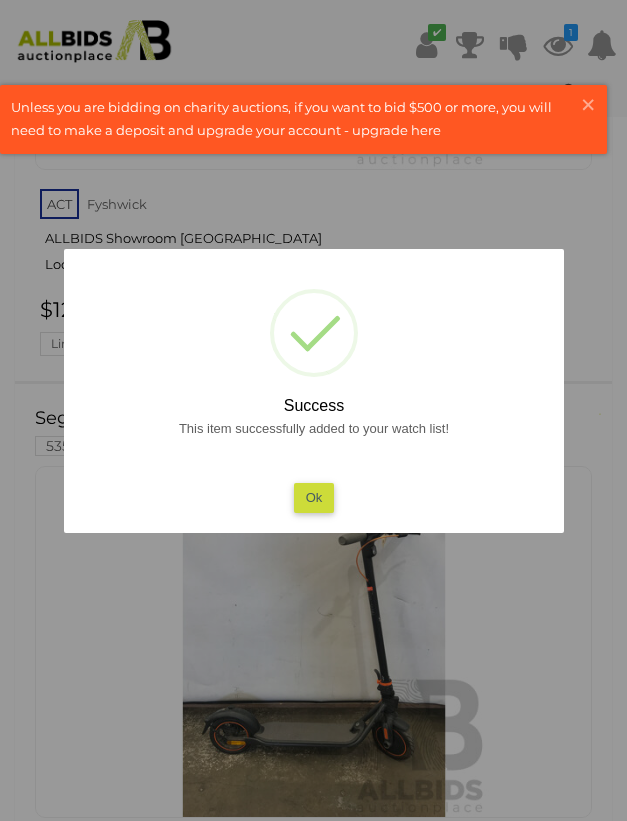 click on "Ok" at bounding box center (313, 497) 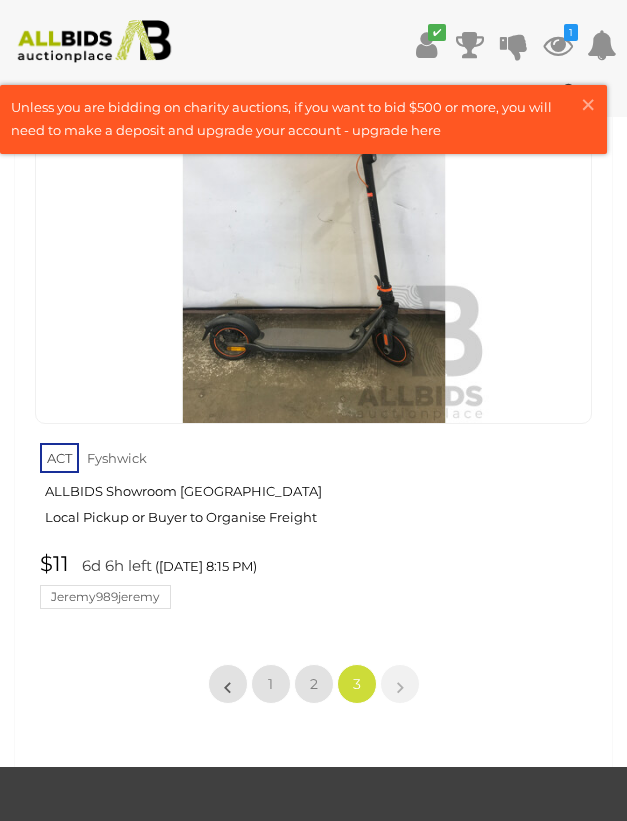 scroll, scrollTop: 12423, scrollLeft: 0, axis: vertical 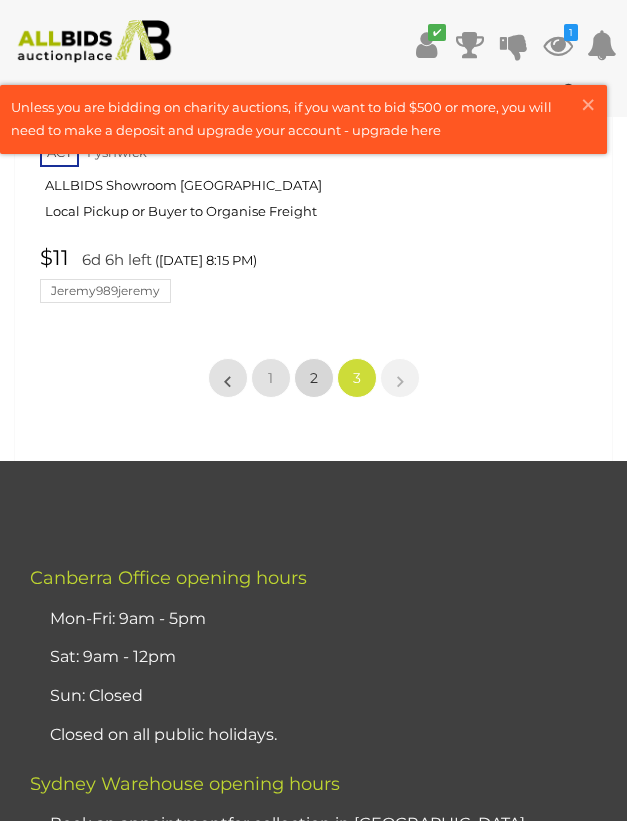 click on "2" at bounding box center (314, 378) 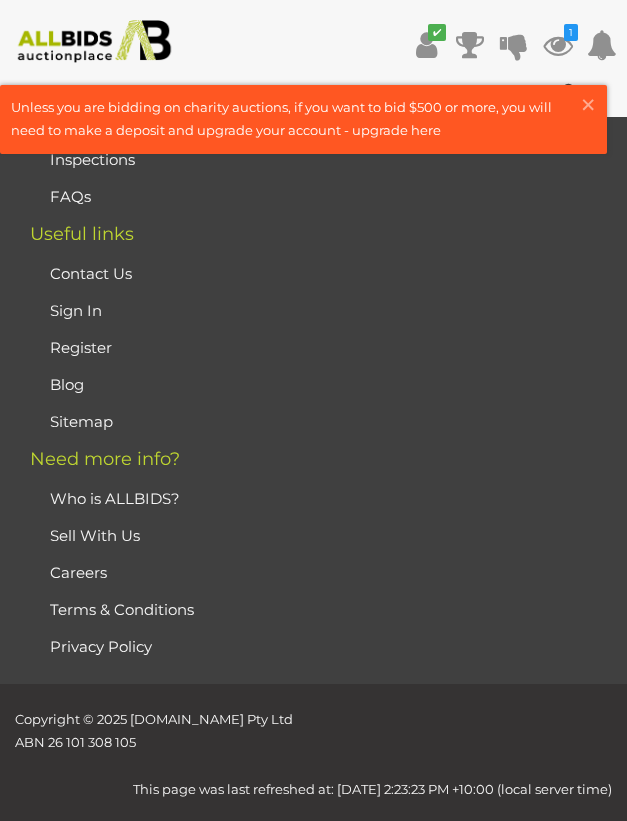 scroll, scrollTop: 323, scrollLeft: 0, axis: vertical 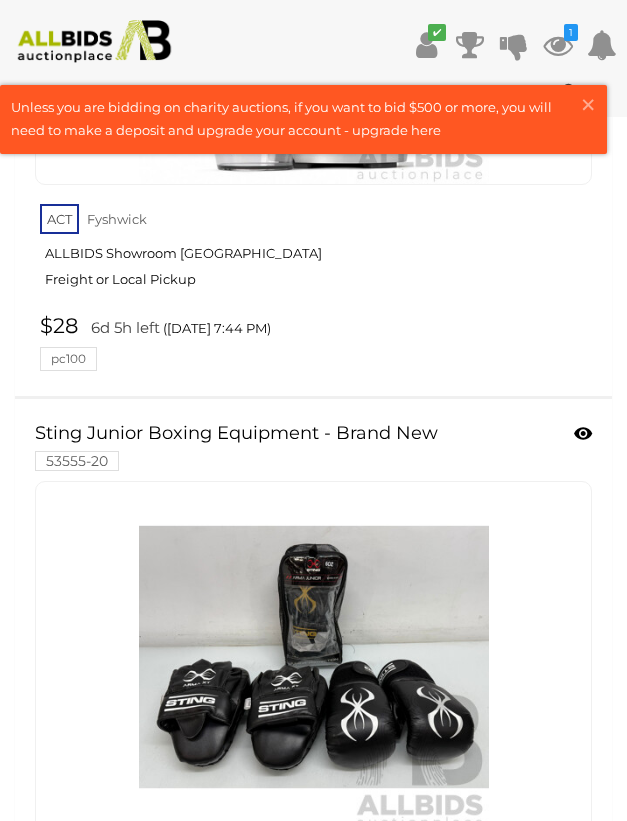 click at bounding box center [583, 434] 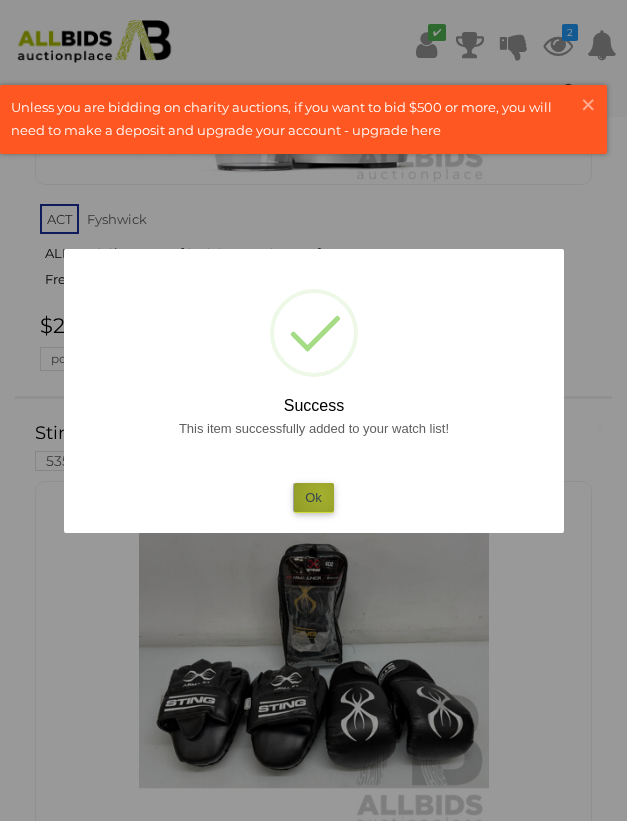 click on "Ok" at bounding box center (313, 497) 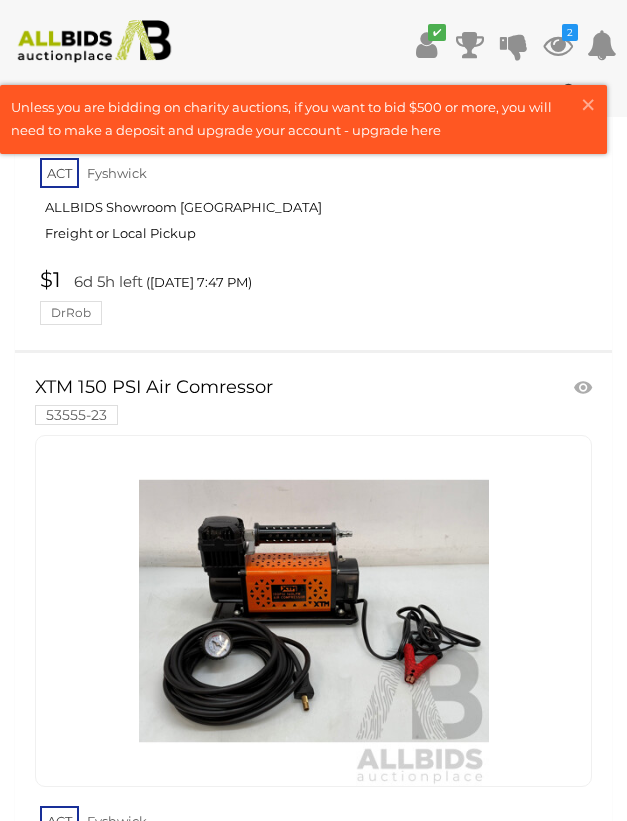 scroll, scrollTop: 23956, scrollLeft: 0, axis: vertical 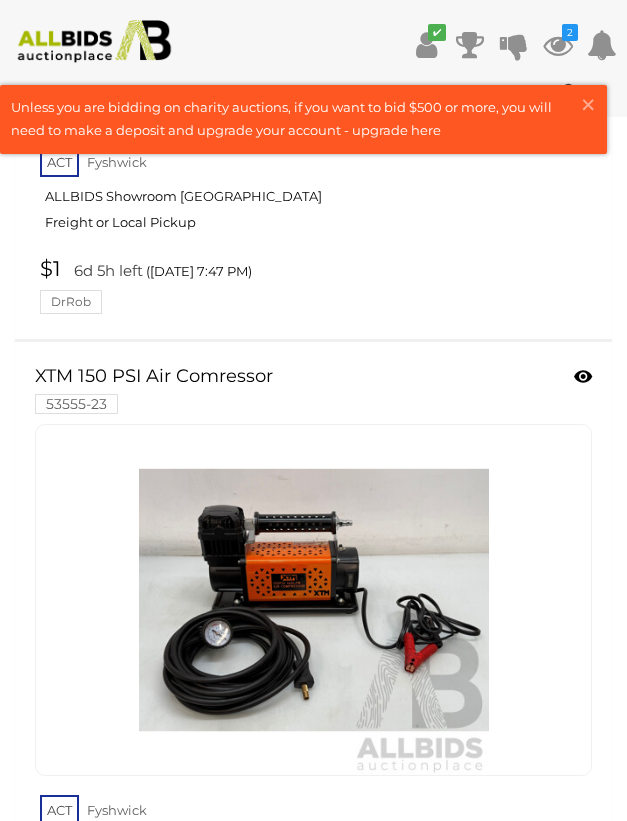 click at bounding box center [583, 377] 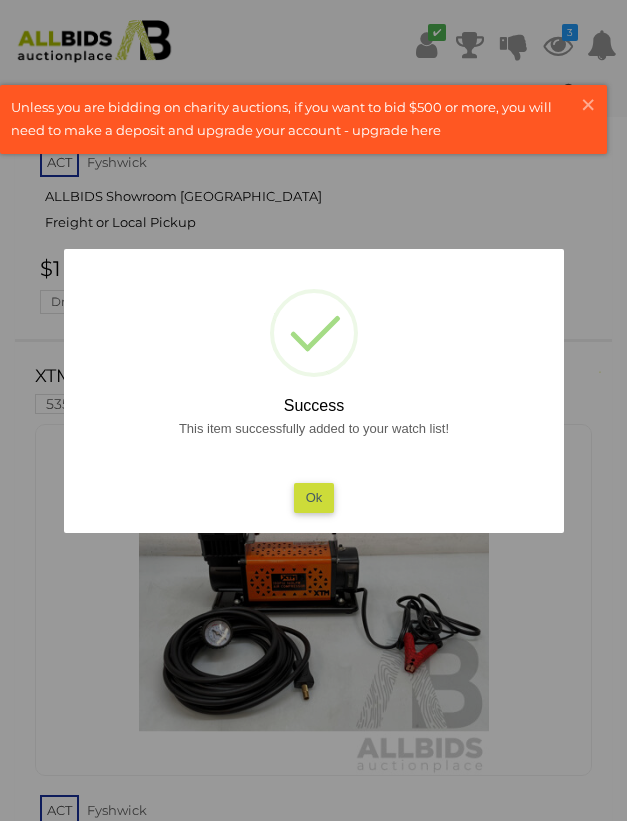 click on "Ok" at bounding box center (313, 497) 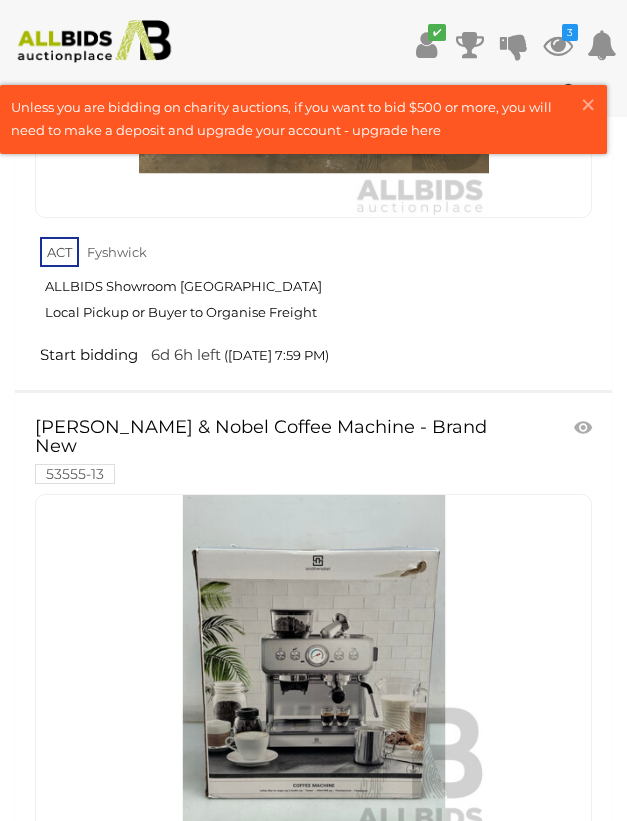 scroll, scrollTop: 32156, scrollLeft: 0, axis: vertical 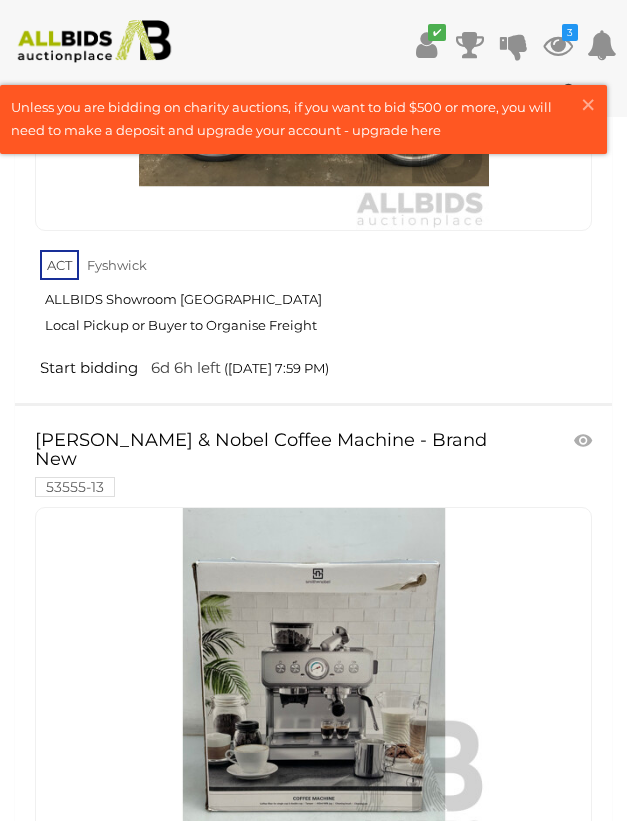 click at bounding box center [94, 41] 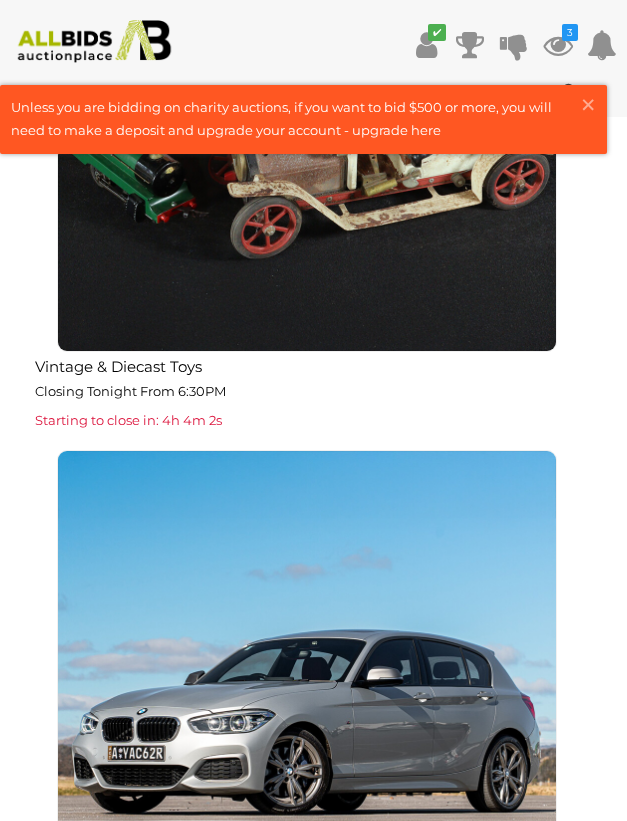 scroll, scrollTop: 6500, scrollLeft: 0, axis: vertical 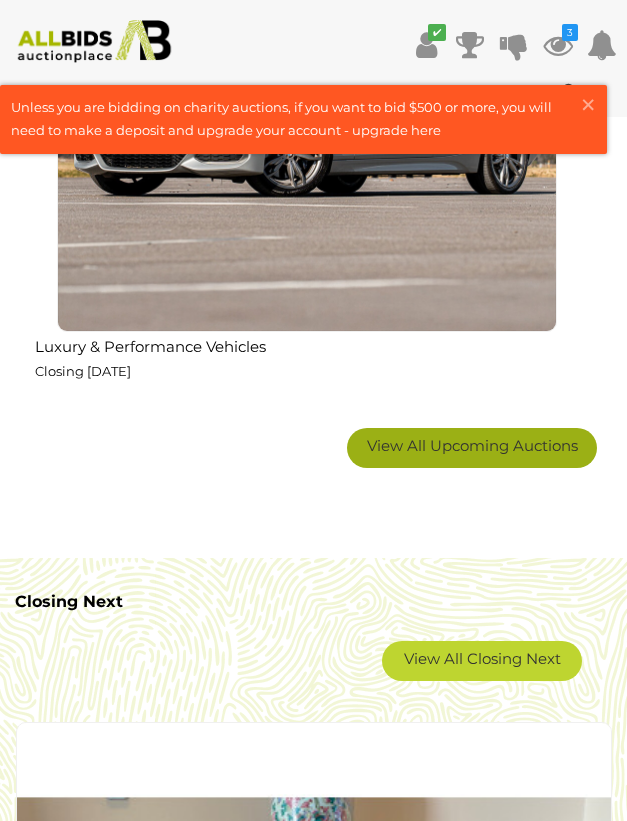 click on "View All Upcoming Auctions" at bounding box center [472, 448] 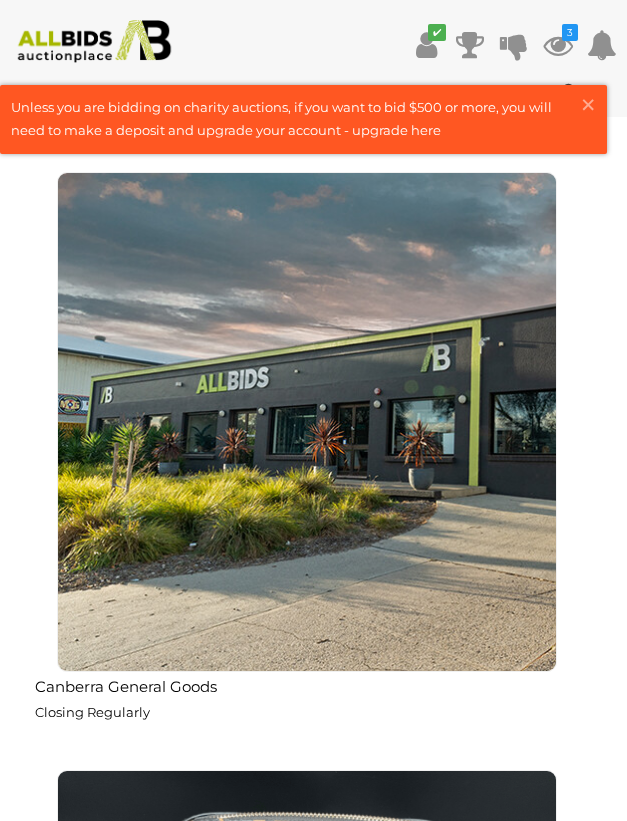 scroll, scrollTop: 13900, scrollLeft: 0, axis: vertical 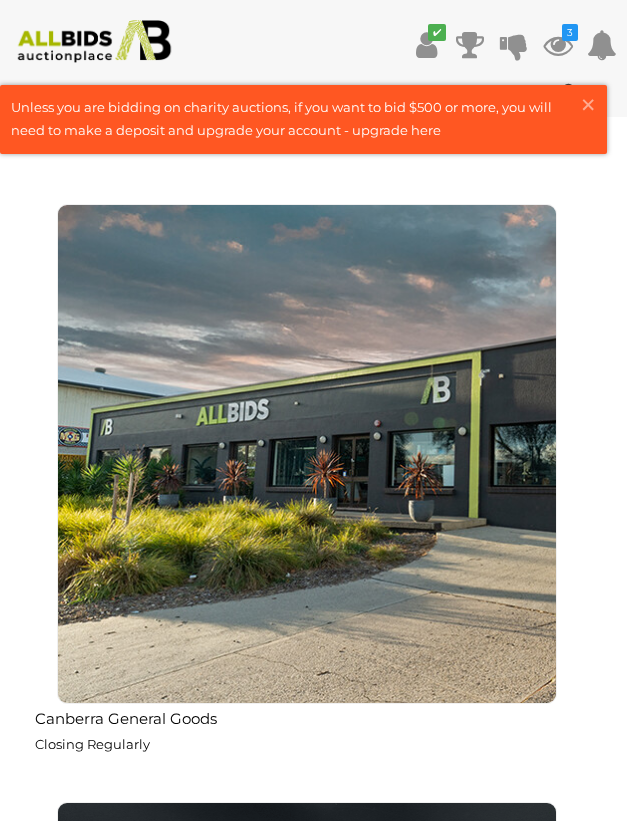 click on "Canberra General Goods
Closing Regularly" at bounding box center [306, 743] 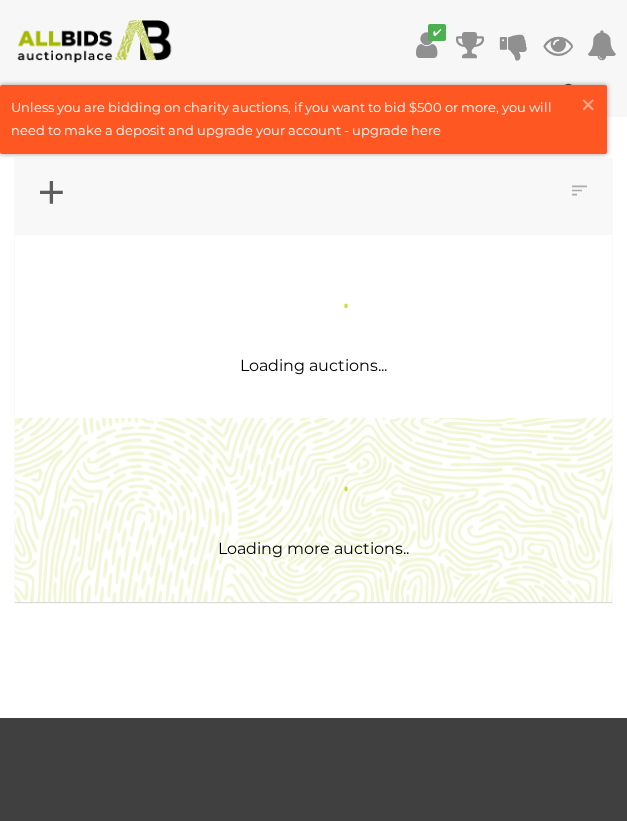 scroll, scrollTop: 0, scrollLeft: 0, axis: both 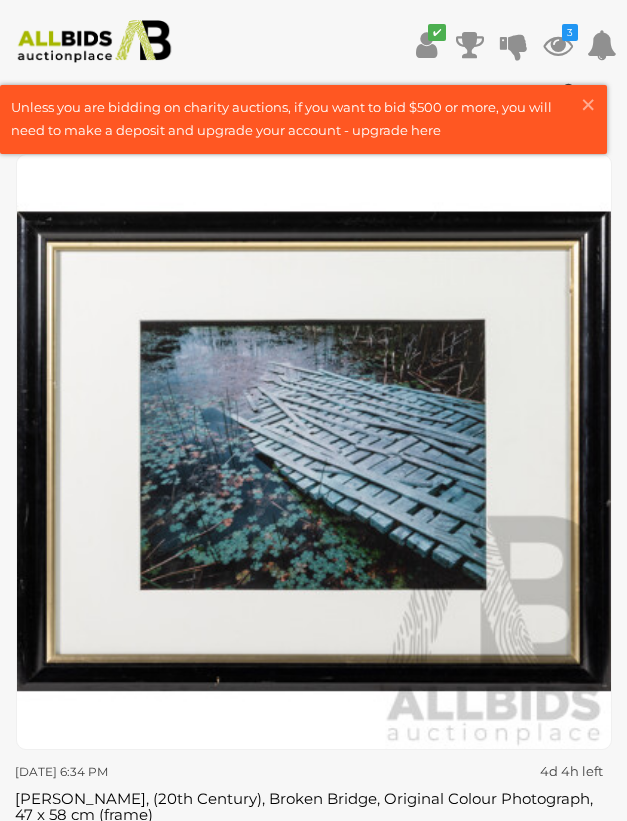 click on "<
ALLBIDS | Australia's trusted home of unique online auctions
✔ Won Items 3" at bounding box center [313, -6420] 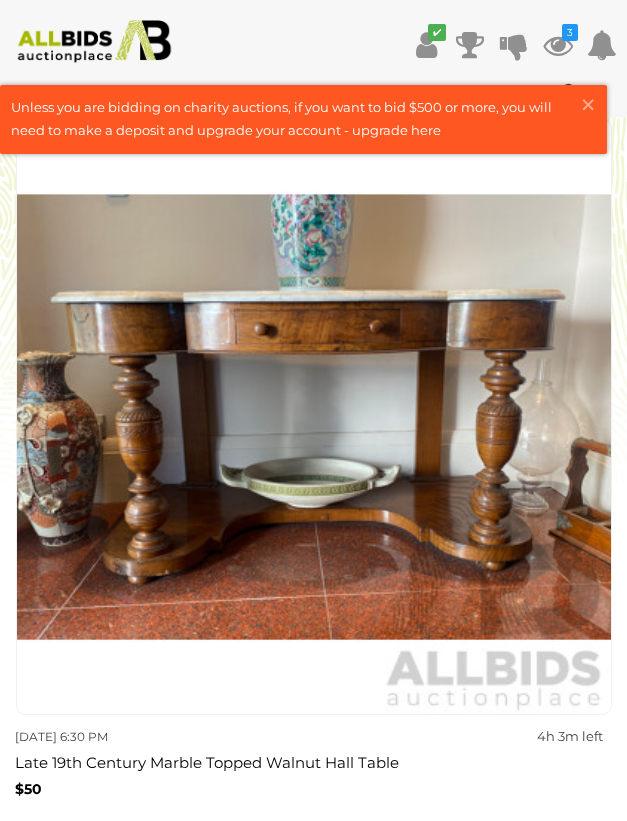 scroll, scrollTop: 6770, scrollLeft: 0, axis: vertical 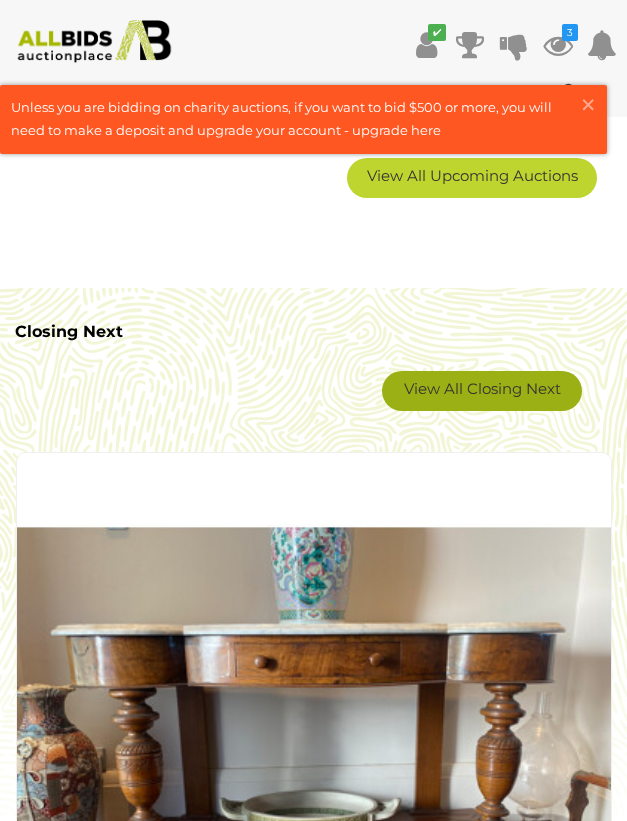 click on "View All Closing Next" at bounding box center [482, 391] 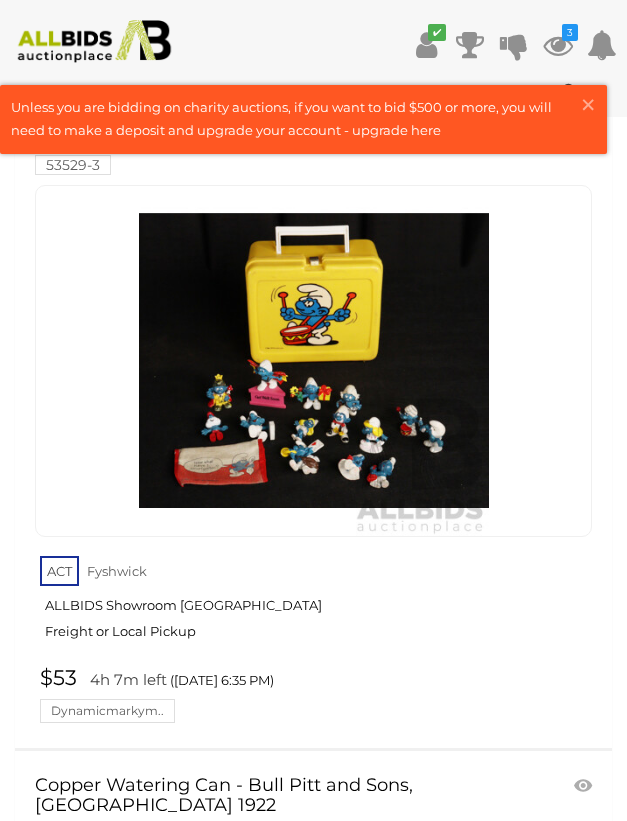 scroll, scrollTop: 10000, scrollLeft: 0, axis: vertical 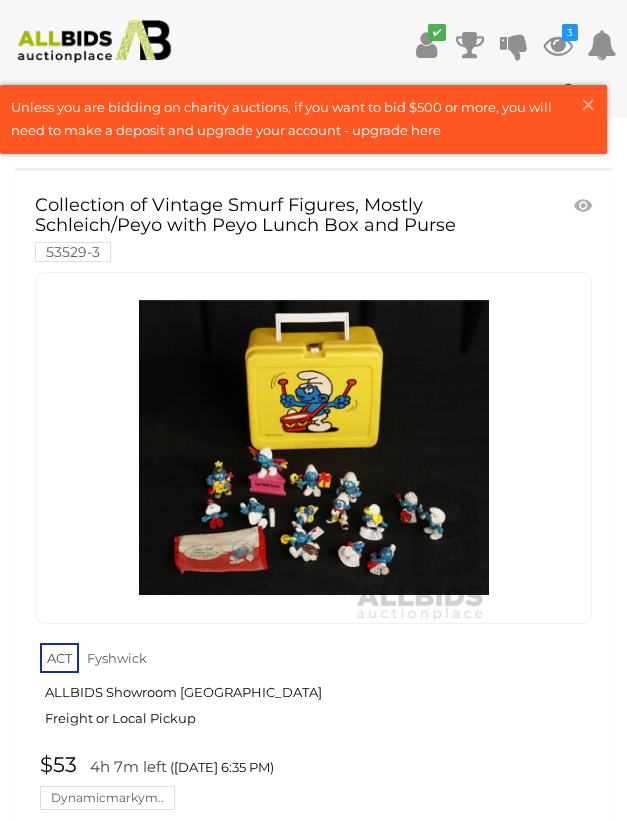drag, startPoint x: 495, startPoint y: 523, endPoint x: 594, endPoint y: 391, distance: 165 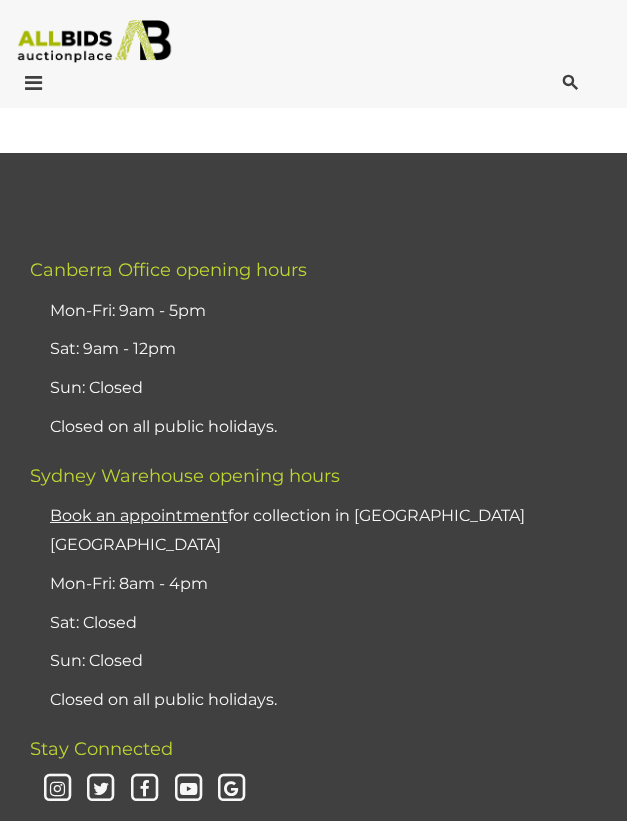 scroll, scrollTop: 0, scrollLeft: 0, axis: both 